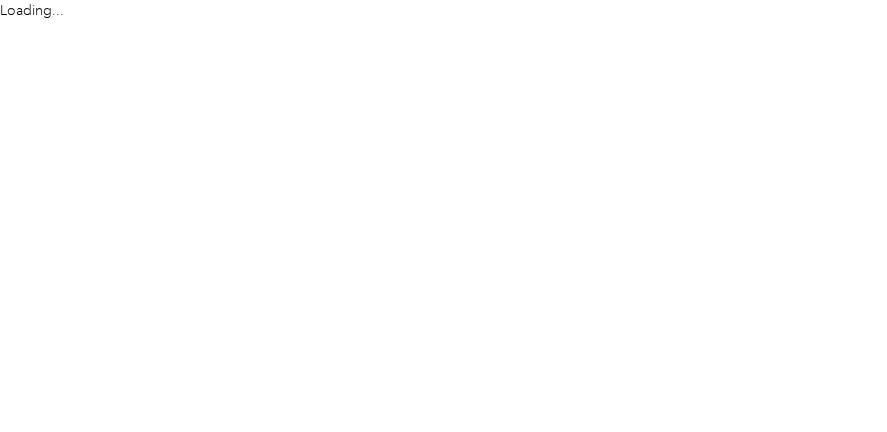 scroll, scrollTop: 0, scrollLeft: 0, axis: both 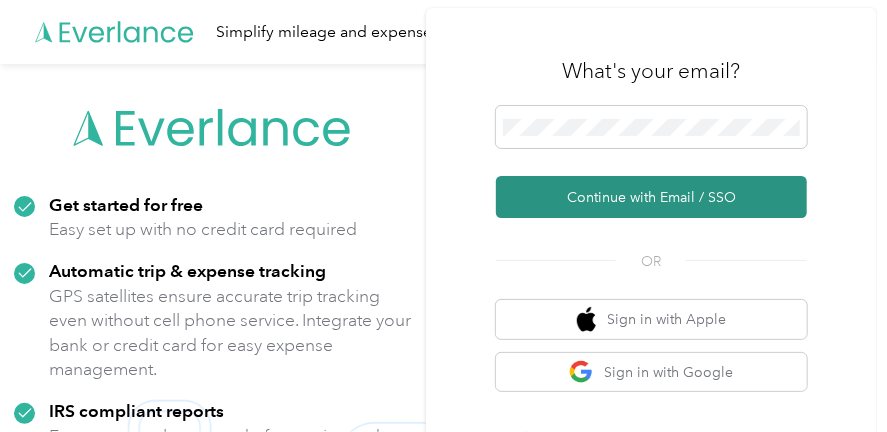 click on "Continue with Email / SSO" at bounding box center (651, 197) 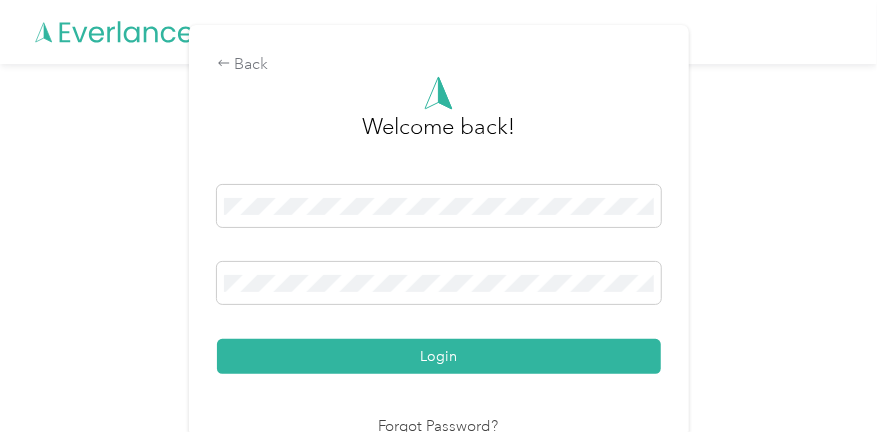 click on "Login" at bounding box center [439, 356] 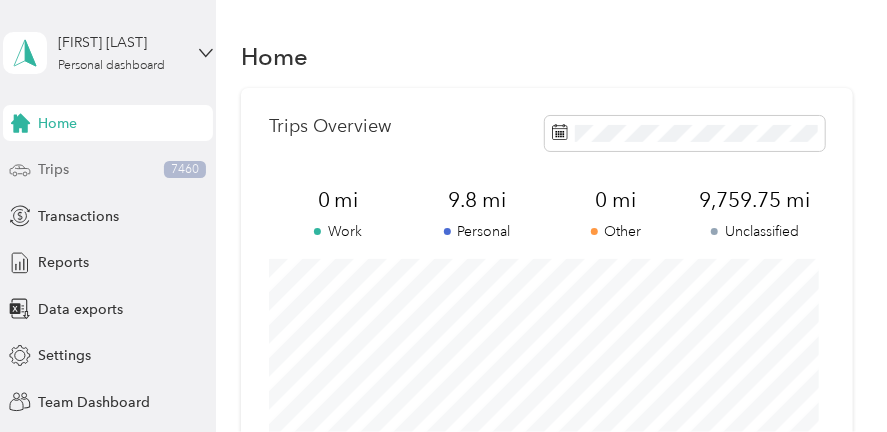 click on "Trips 7460" at bounding box center [108, 170] 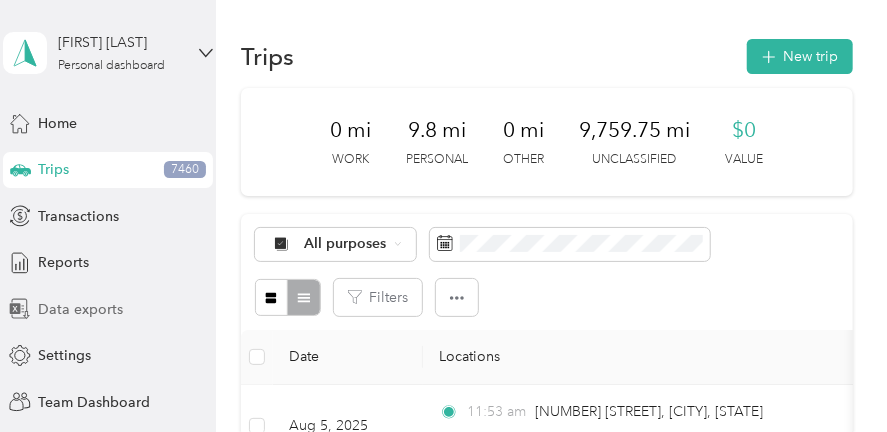 scroll, scrollTop: 37, scrollLeft: 0, axis: vertical 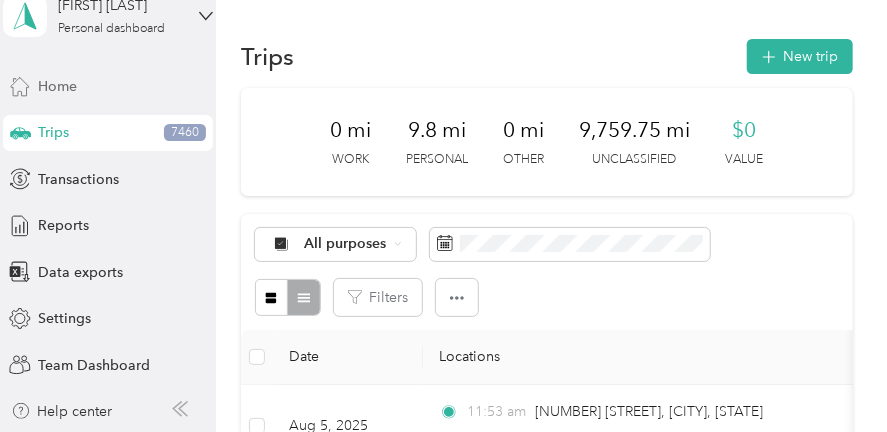 click on "Home" at bounding box center [57, 86] 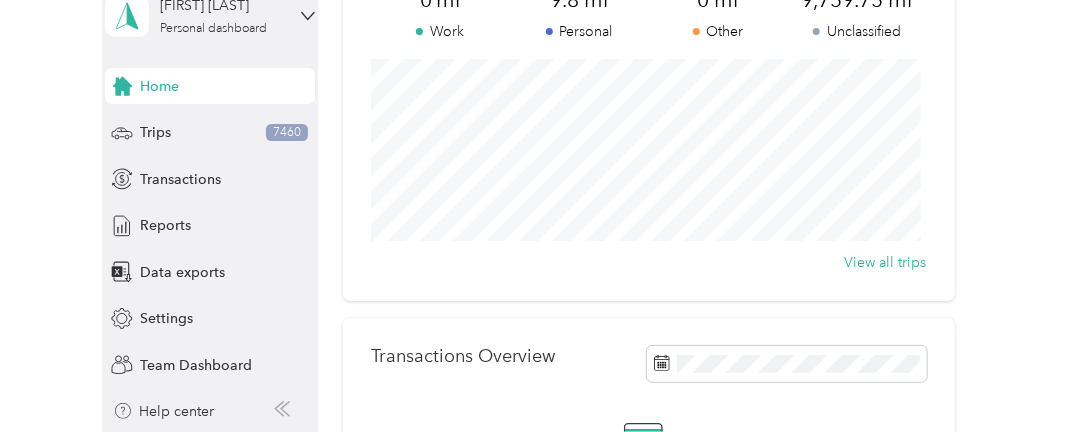 scroll, scrollTop: 220, scrollLeft: 0, axis: vertical 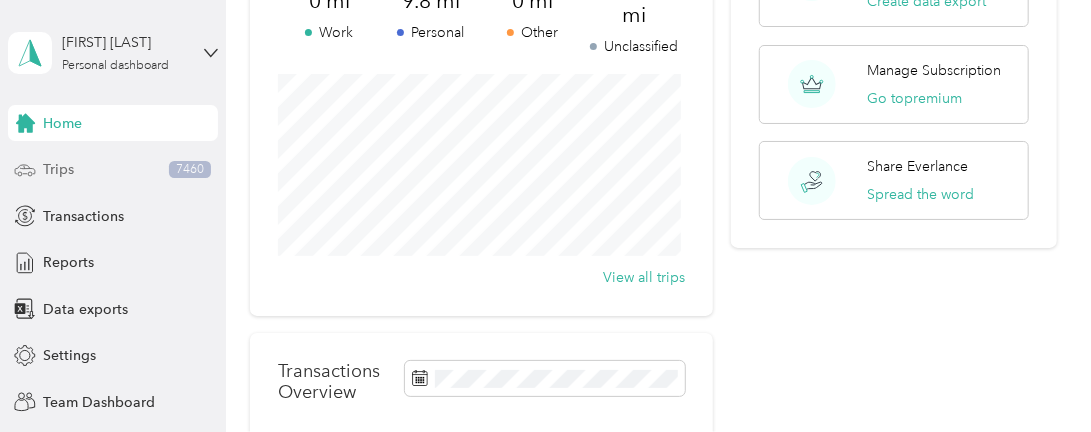 click on "Trips" at bounding box center [58, 169] 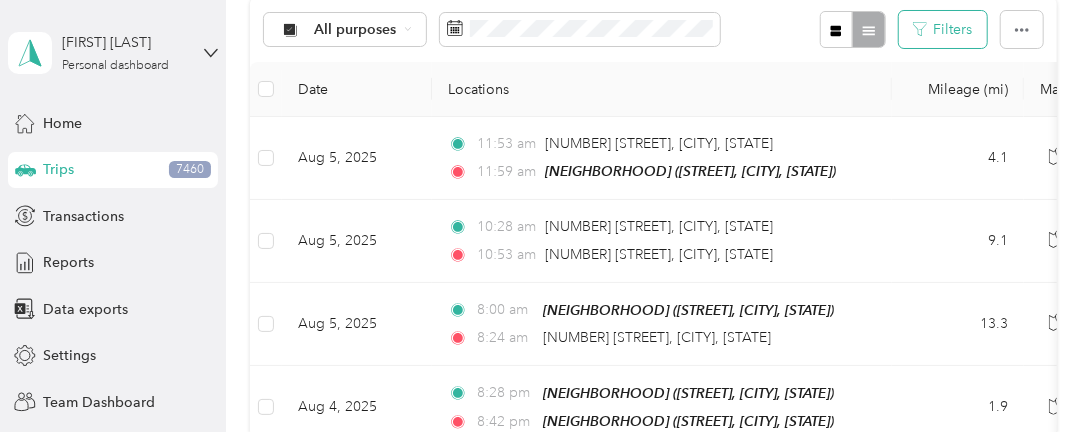 click on "Filters" at bounding box center (943, 29) 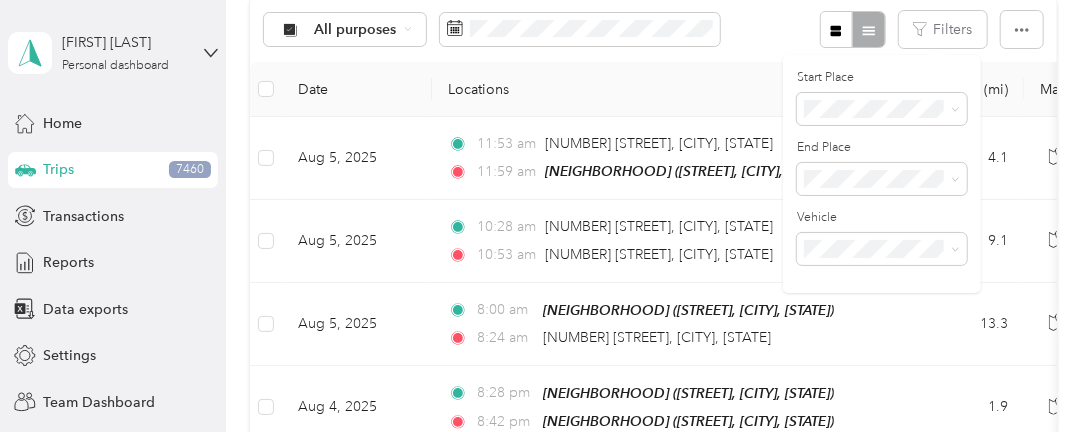 click on "All purposes Filters" at bounding box center [653, 29] 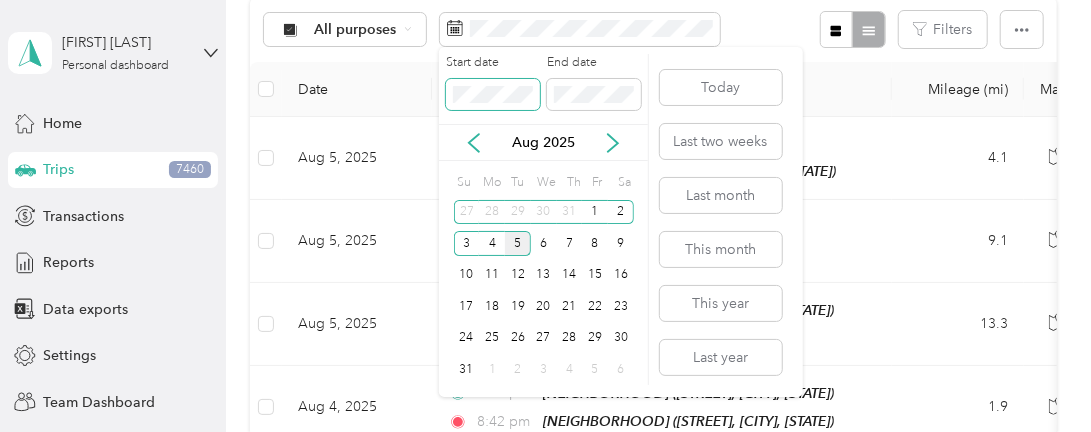 click at bounding box center (493, 95) 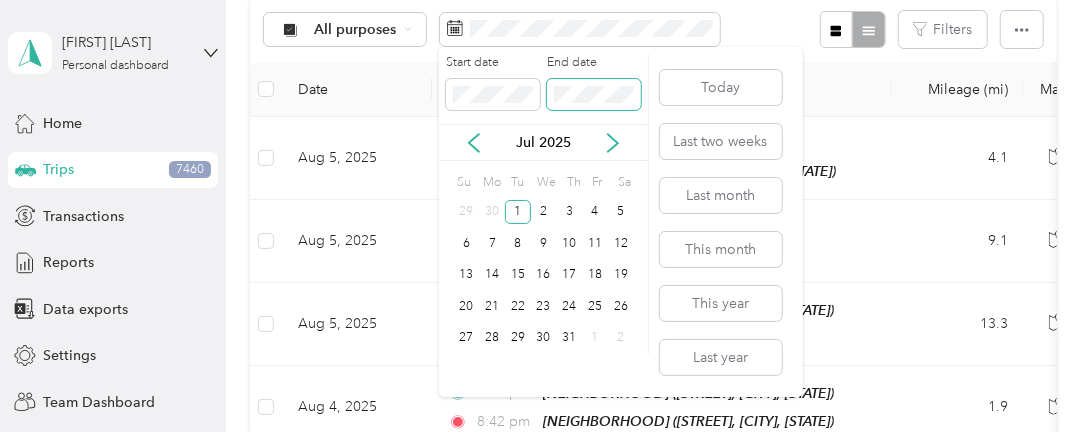 click at bounding box center (594, 95) 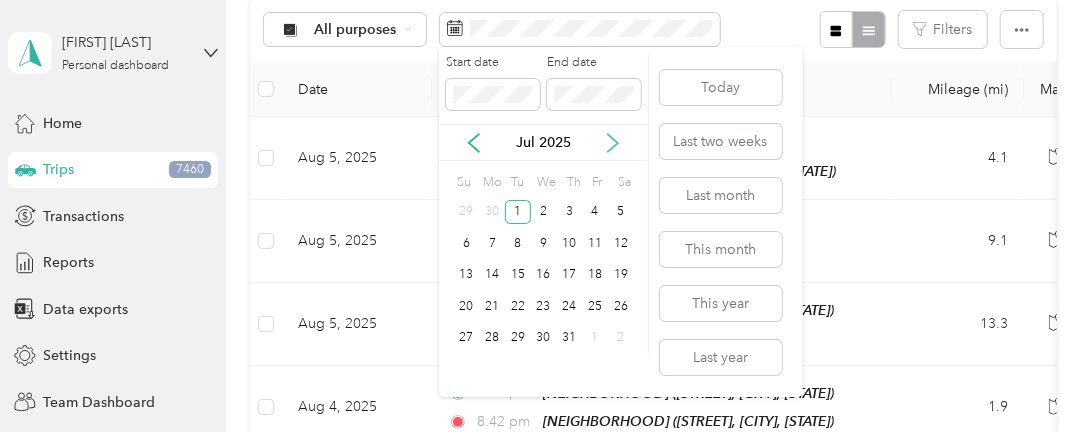 click 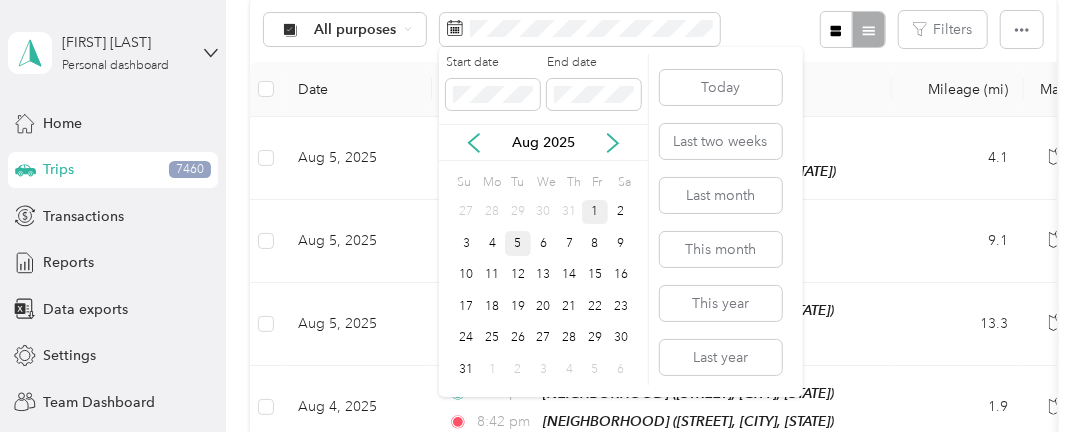 click on "1" at bounding box center (595, 212) 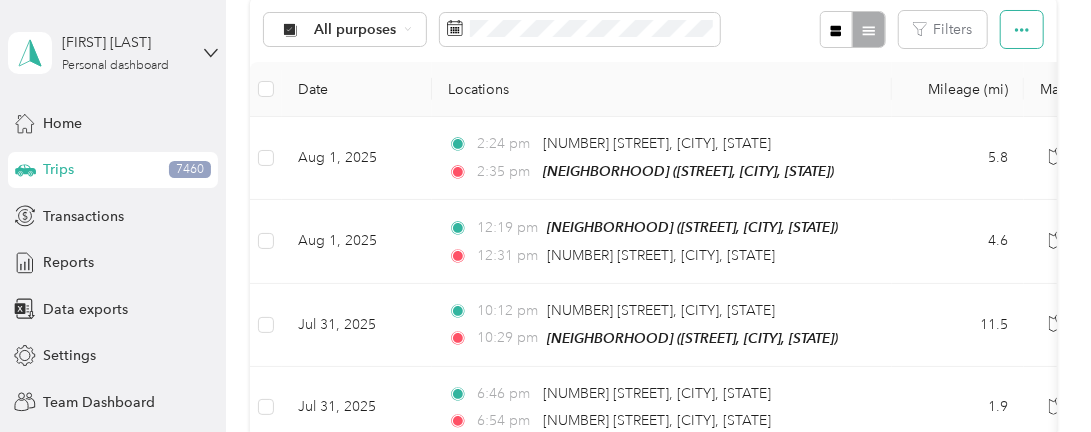 click at bounding box center (1022, 29) 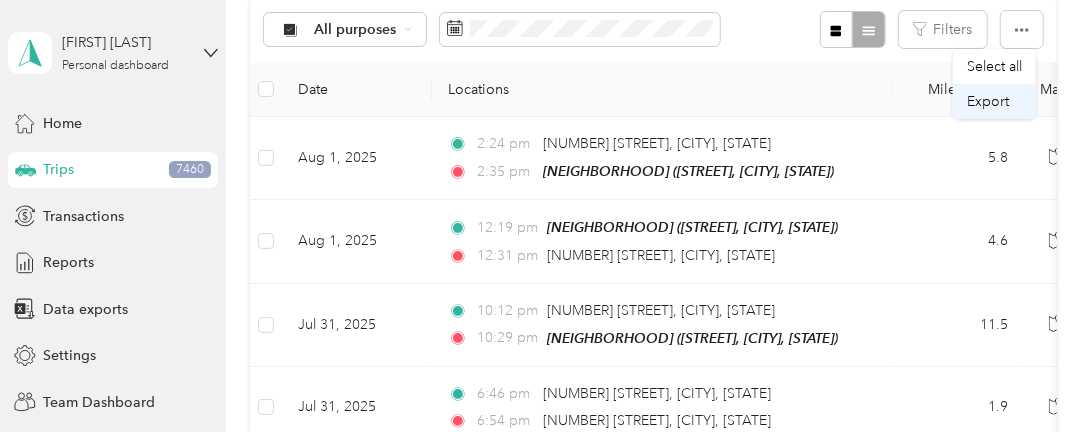 click on "Export" at bounding box center (988, 101) 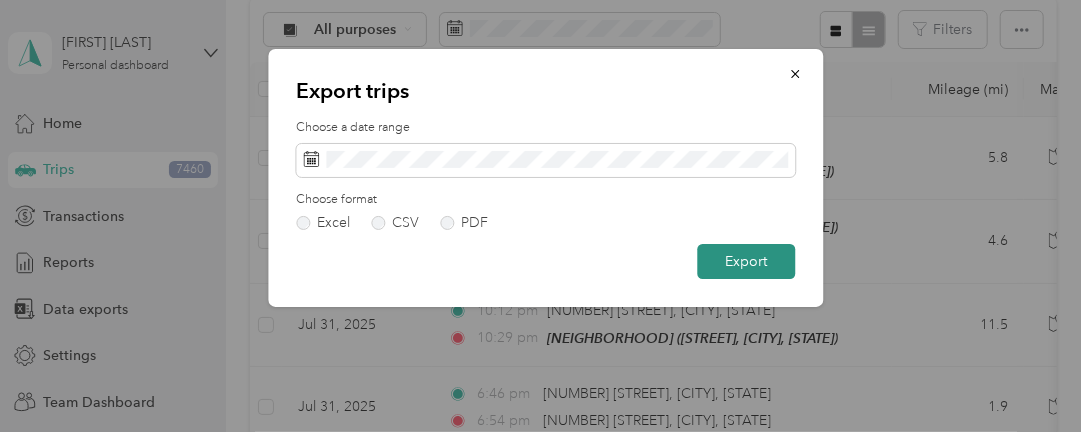 click on "Export" at bounding box center (746, 261) 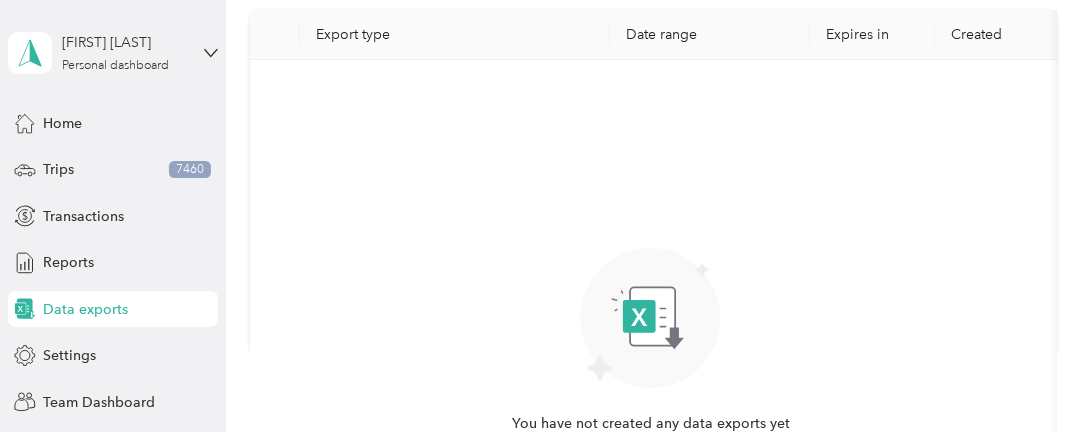 scroll, scrollTop: 216, scrollLeft: 0, axis: vertical 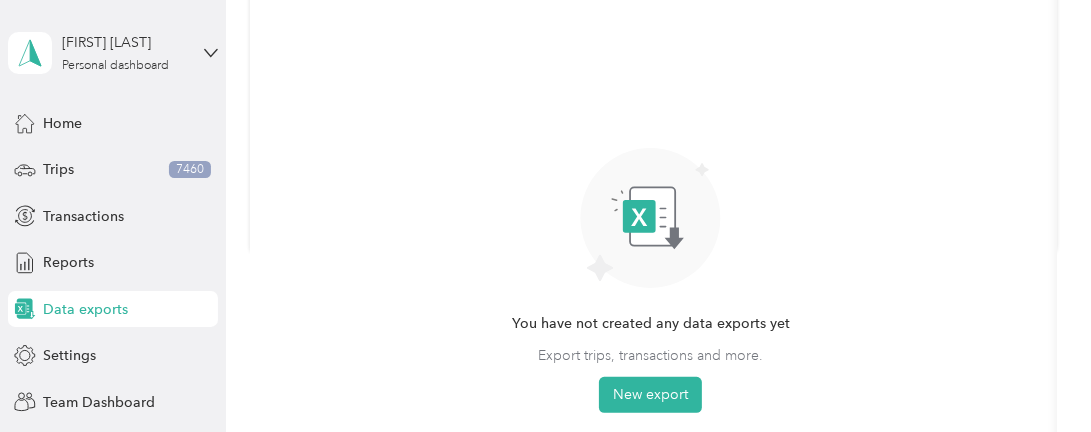 click 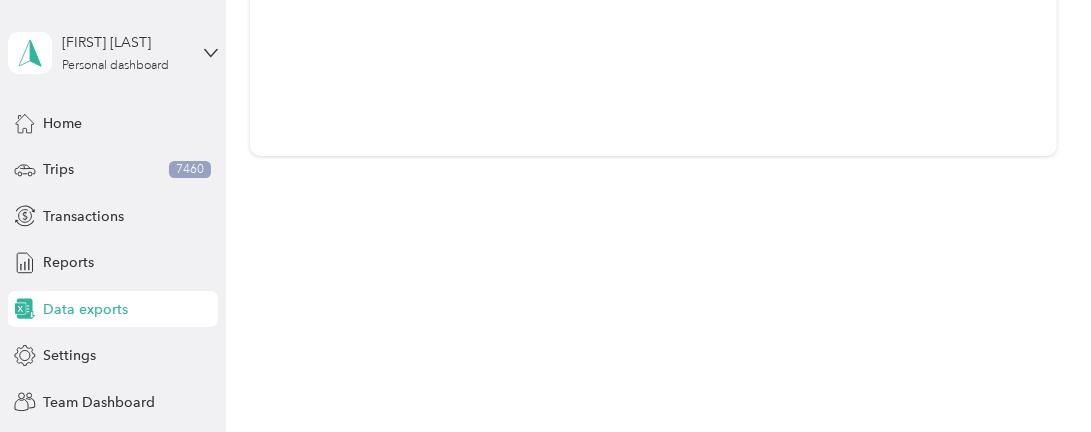 scroll, scrollTop: 0, scrollLeft: 0, axis: both 